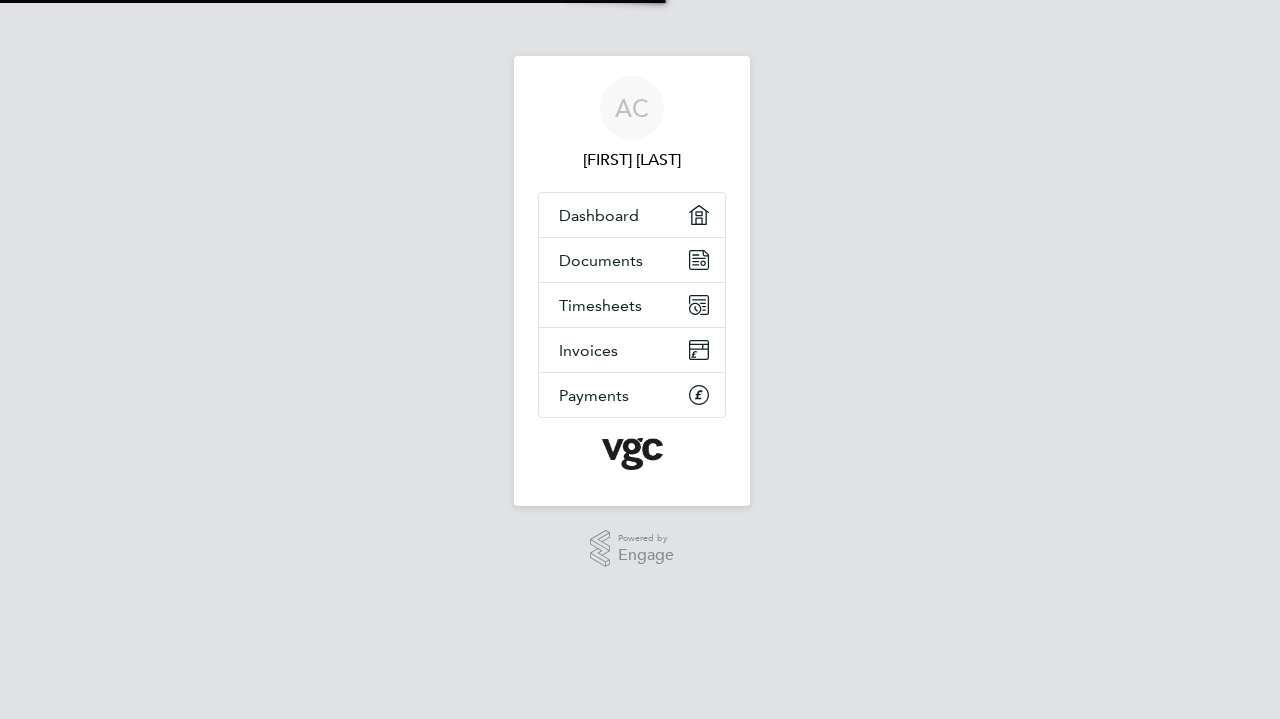 scroll, scrollTop: 0, scrollLeft: 0, axis: both 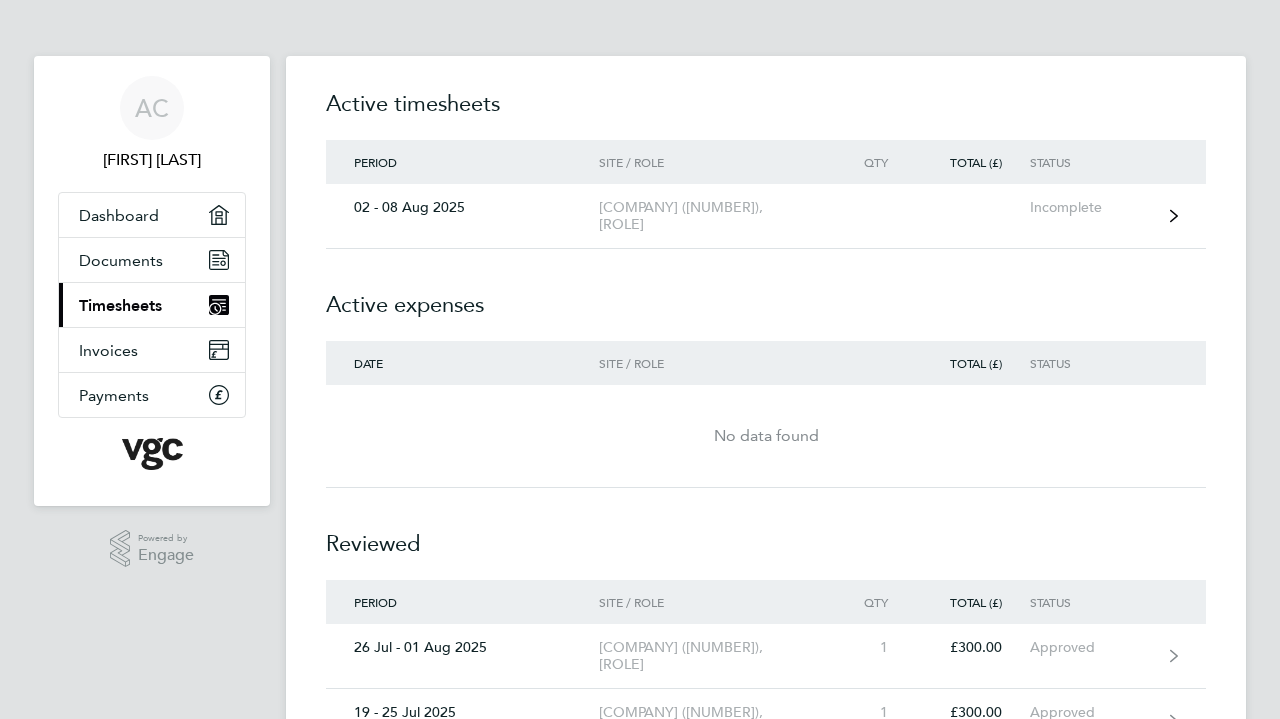 click on "02 - 08 Aug 2025  Siemens (300150), Plant Consultant  Incomplete" 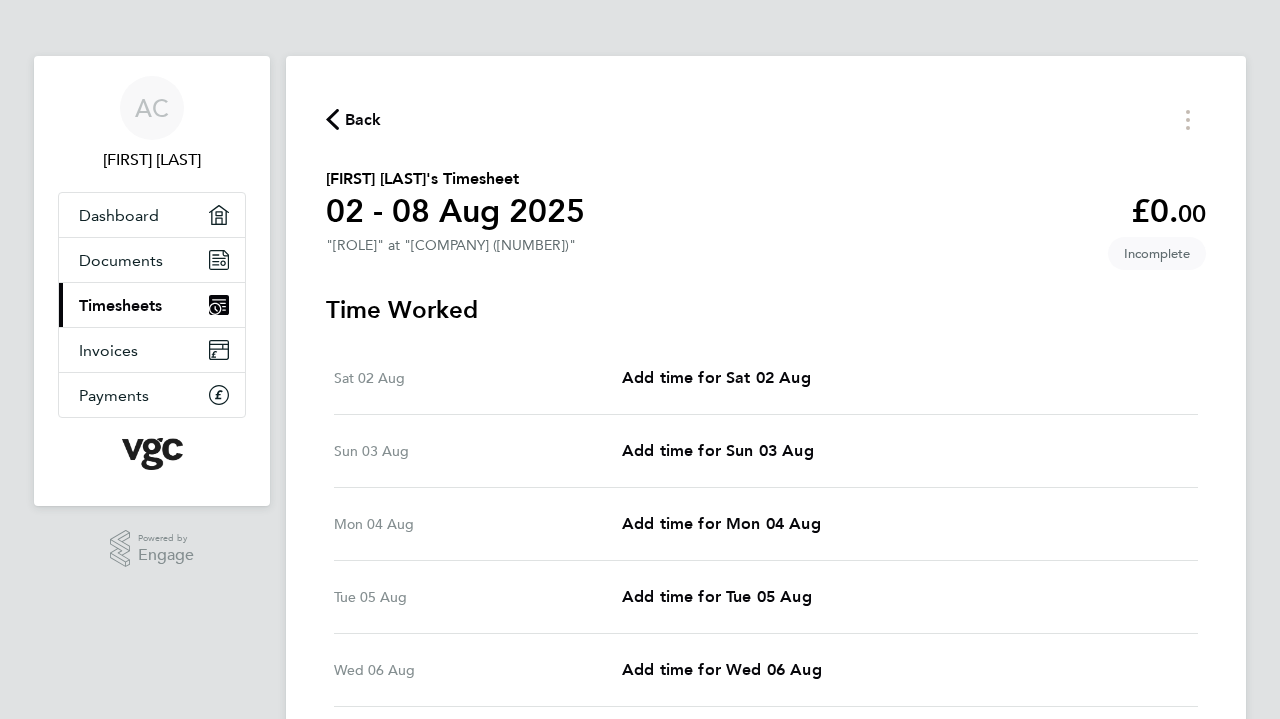 scroll, scrollTop: 309, scrollLeft: 0, axis: vertical 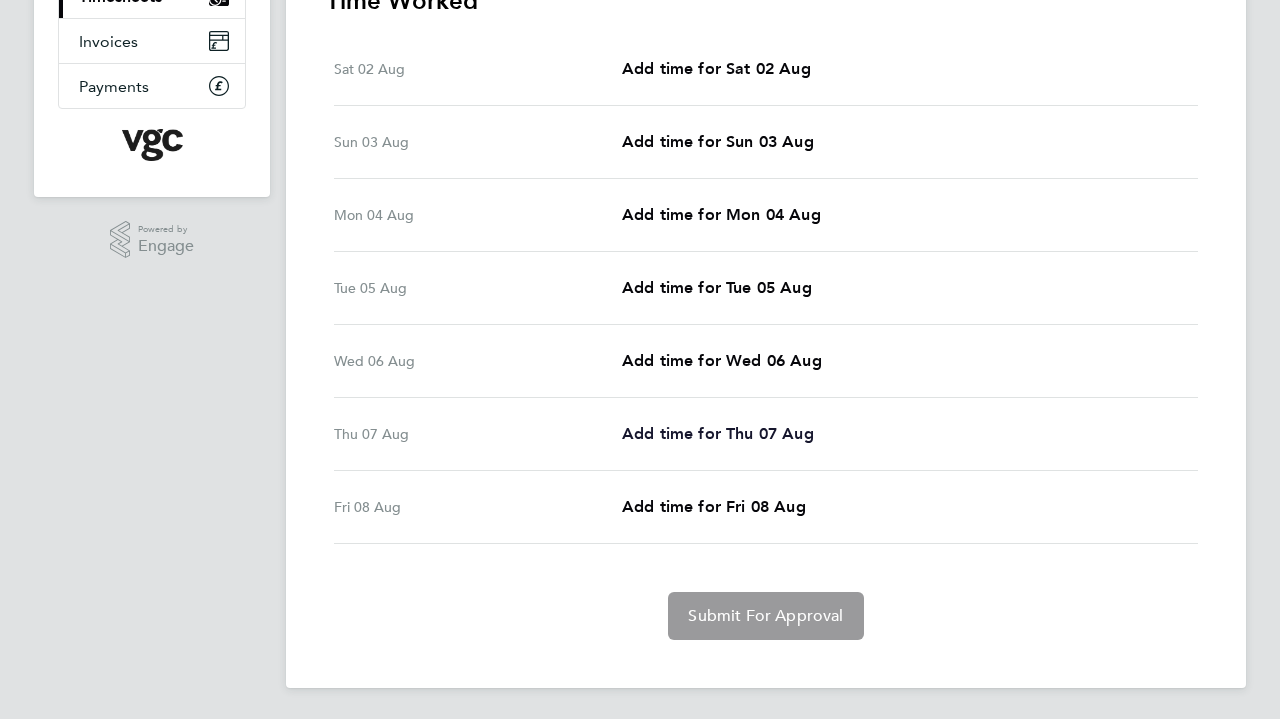 click on "Add time for Thu 07 Aug" at bounding box center (718, 433) 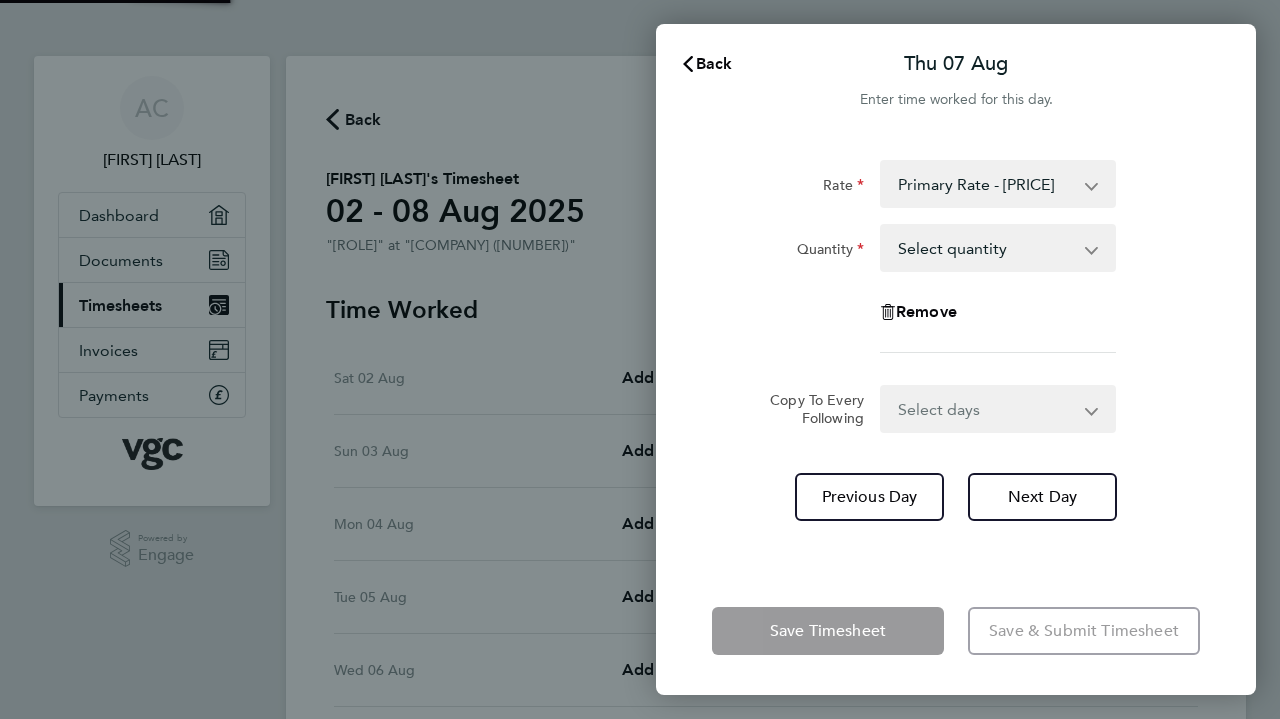 scroll, scrollTop: 0, scrollLeft: 0, axis: both 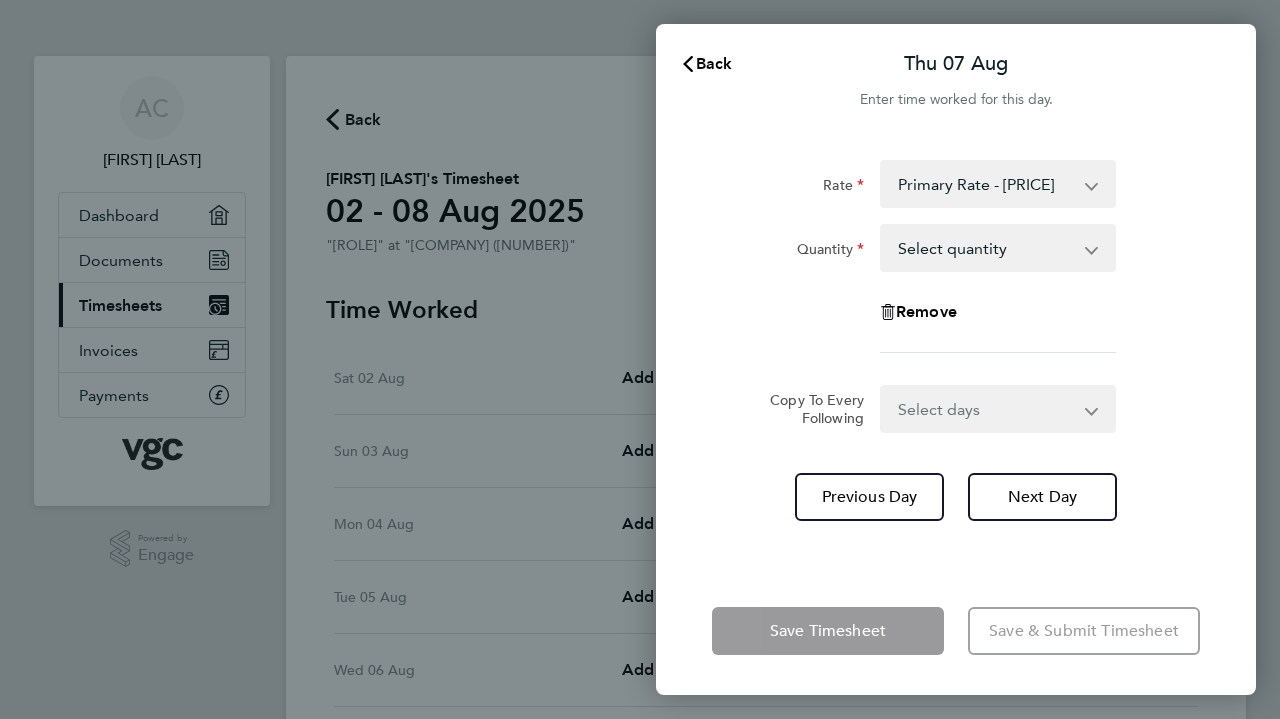 click 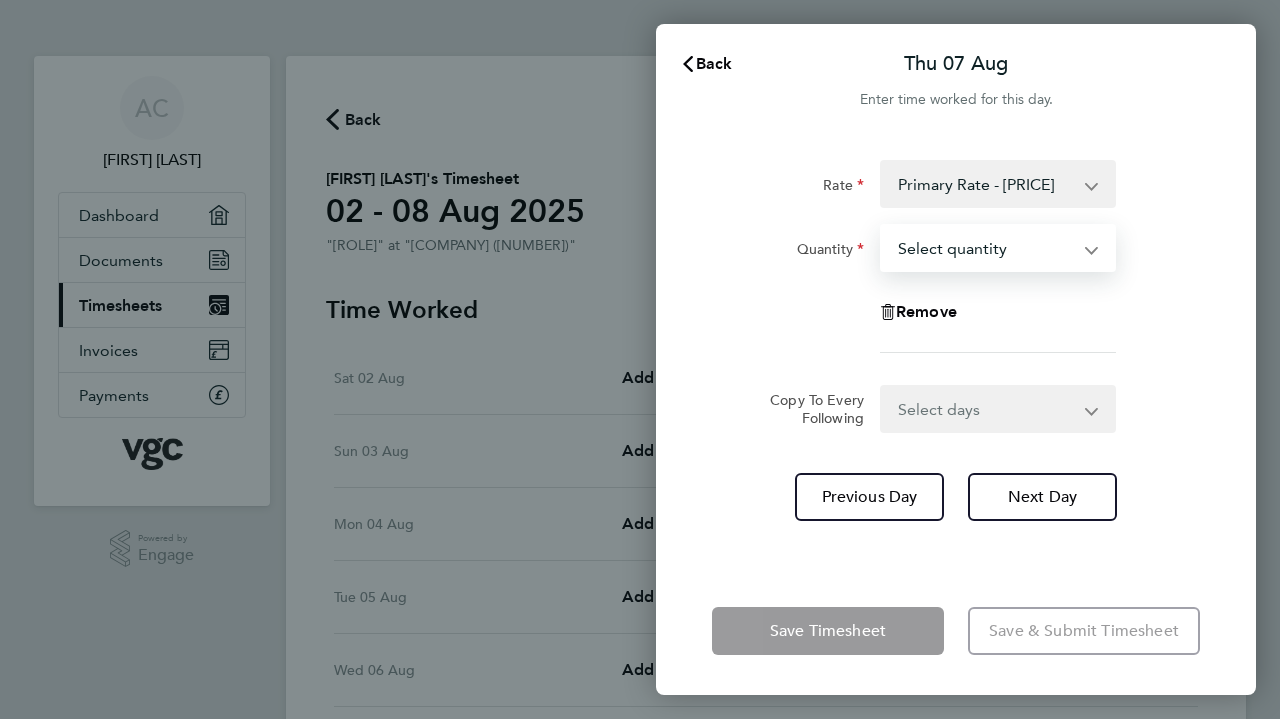select on "1" 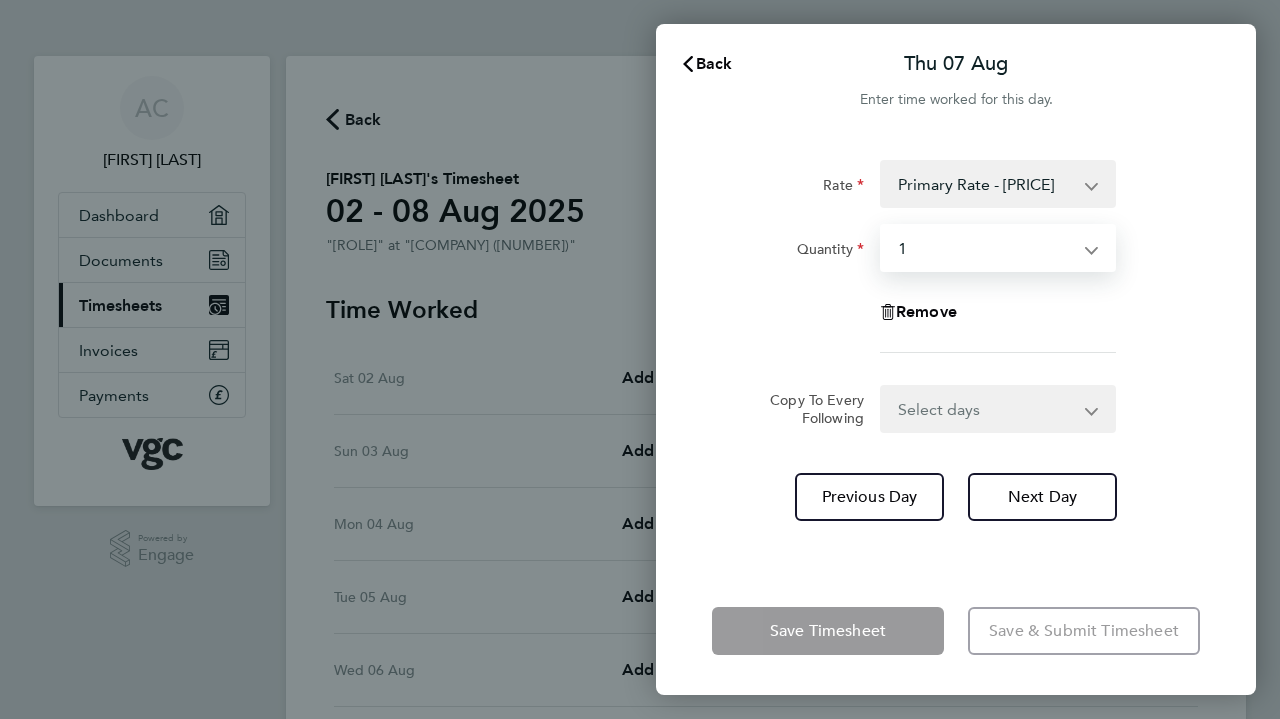 click on "Select quantity   0.5   1" at bounding box center [986, 248] 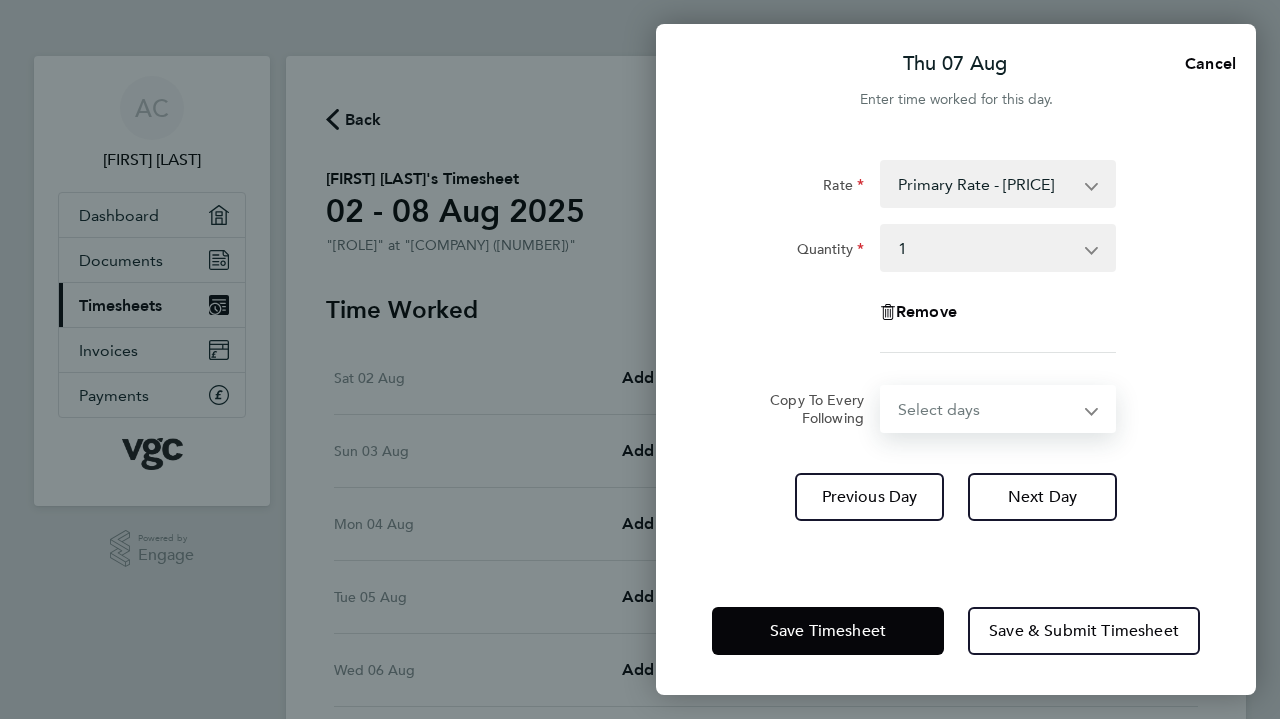 click on "Select days   Friday" at bounding box center [987, 409] 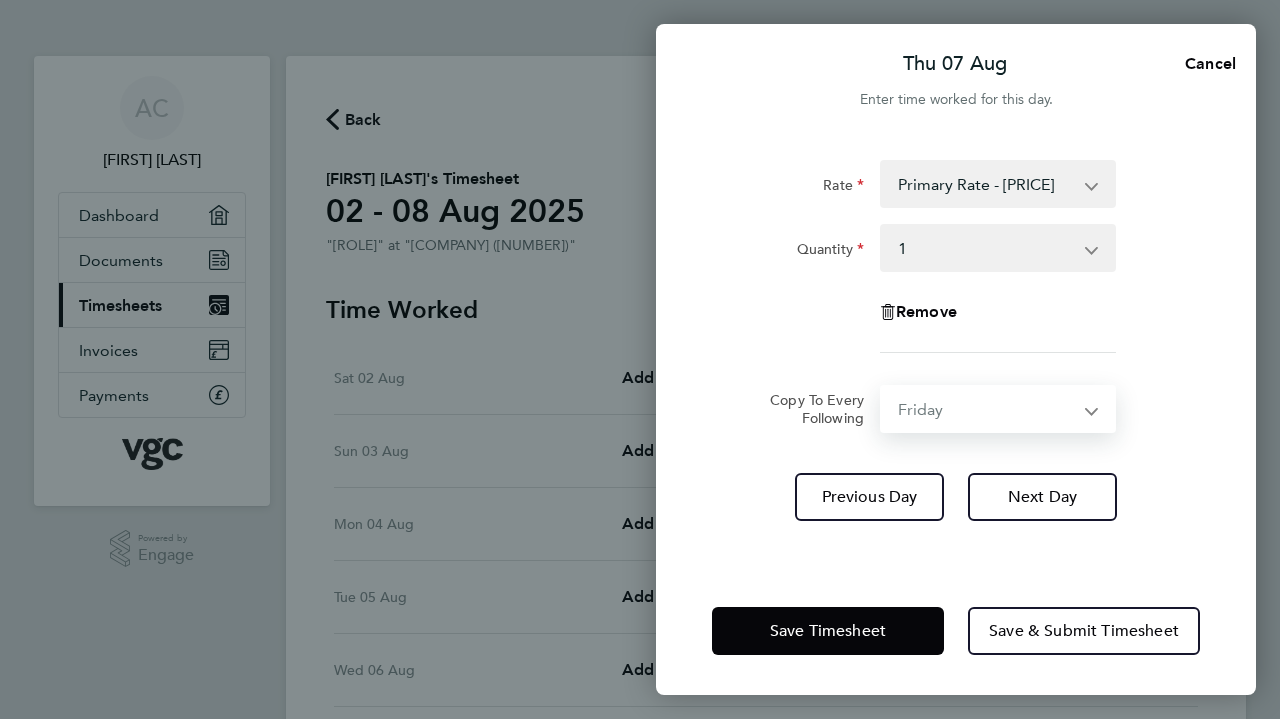 click on "Select days   Friday" at bounding box center [987, 409] 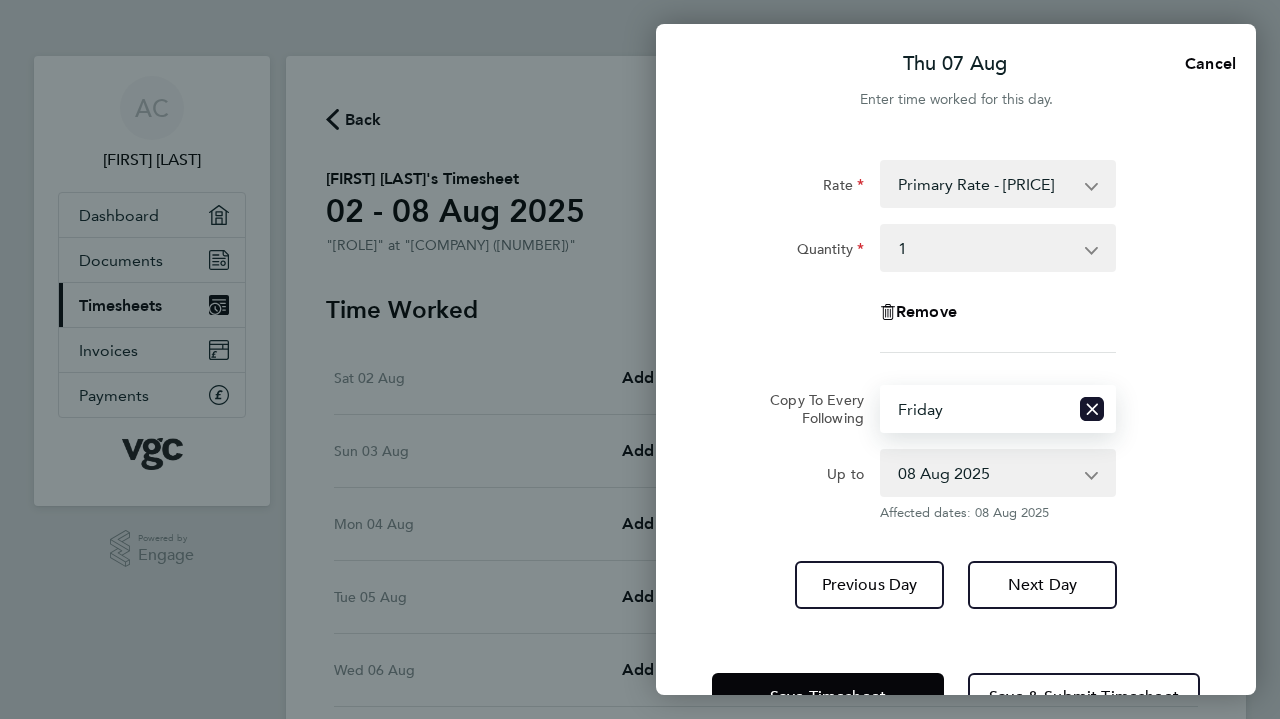 click 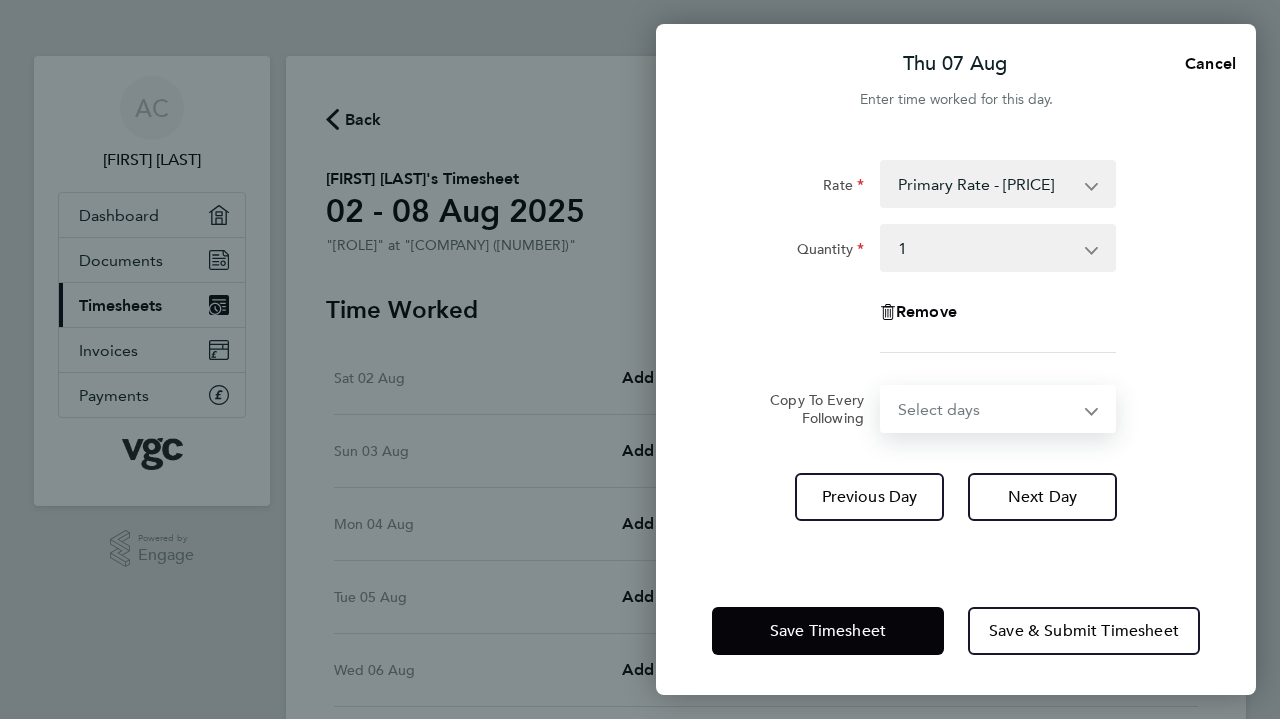 click on "Rate  Primary Rate - 300.00
Quantity  Select quantity   0.5   1
Remove" 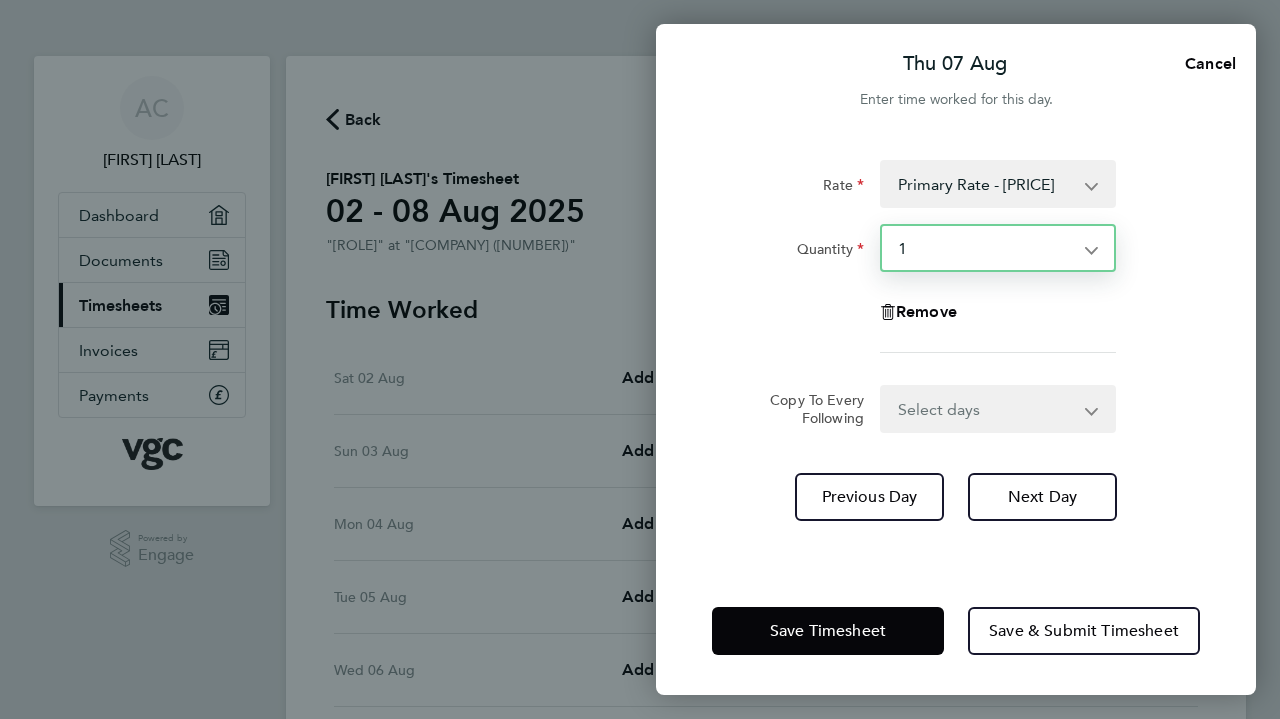 click on "Select quantity   0.5   1" at bounding box center (986, 248) 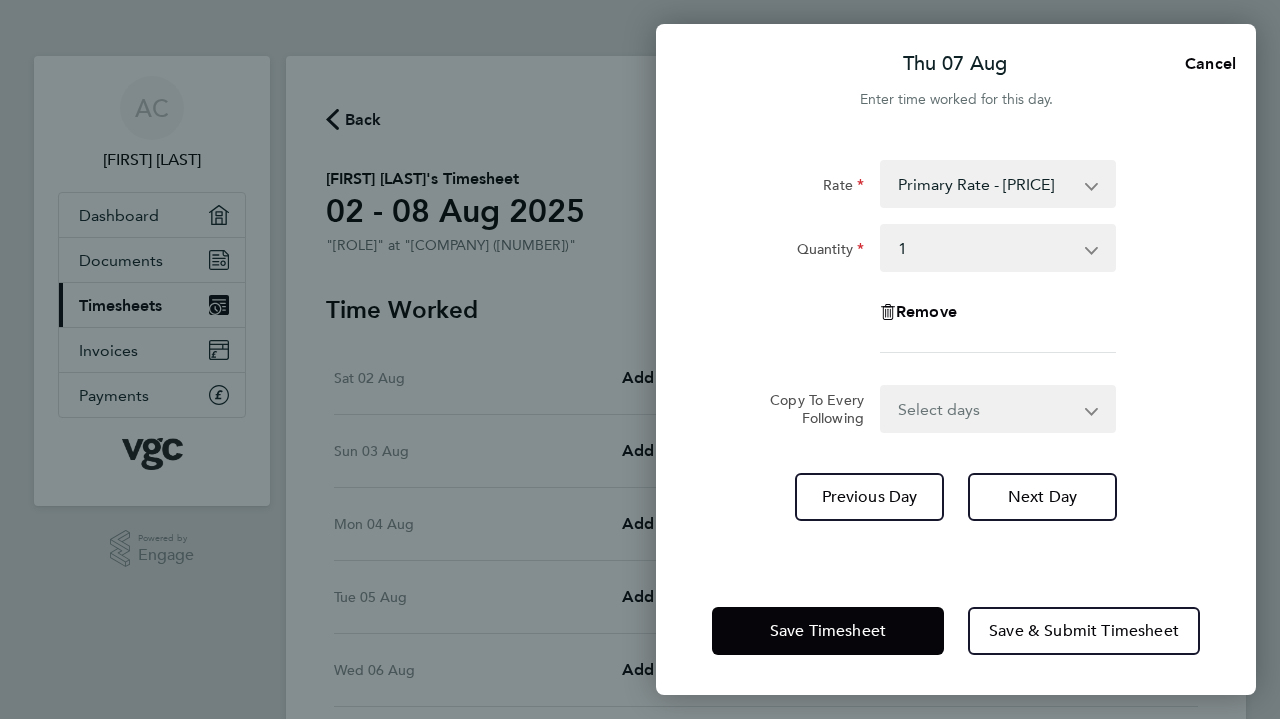 click on "Remove" 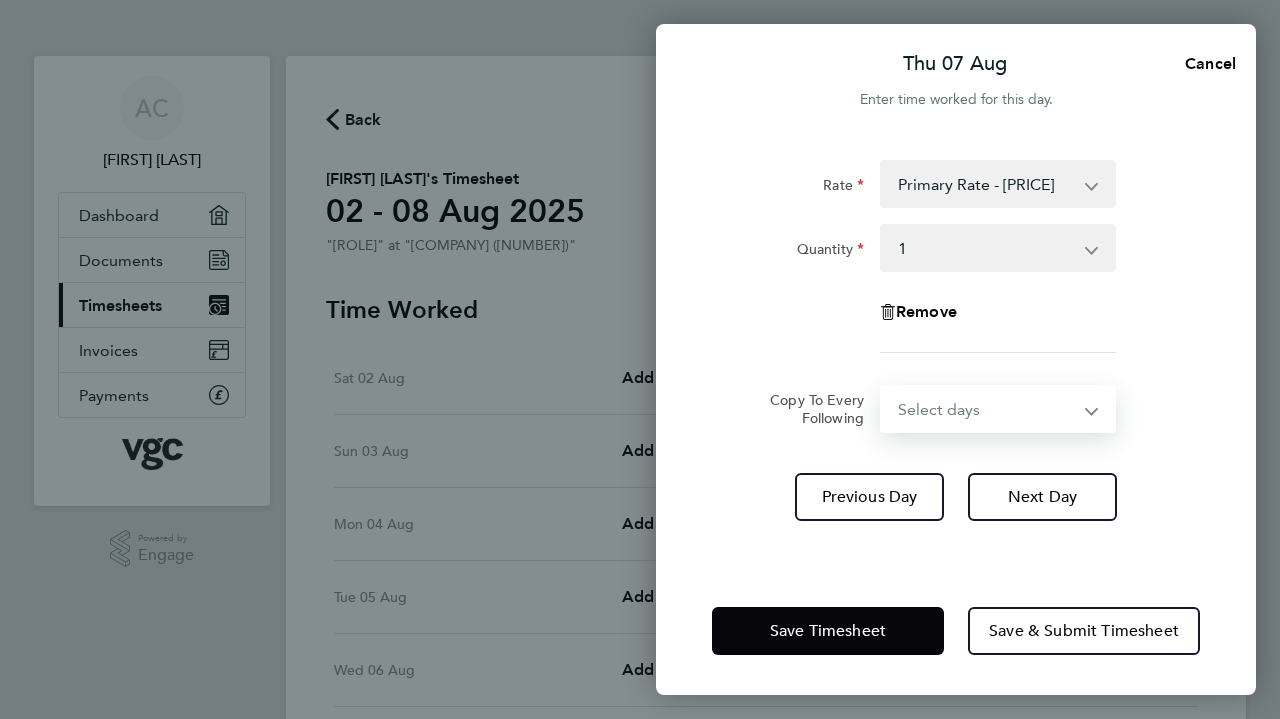 select on "FRI" 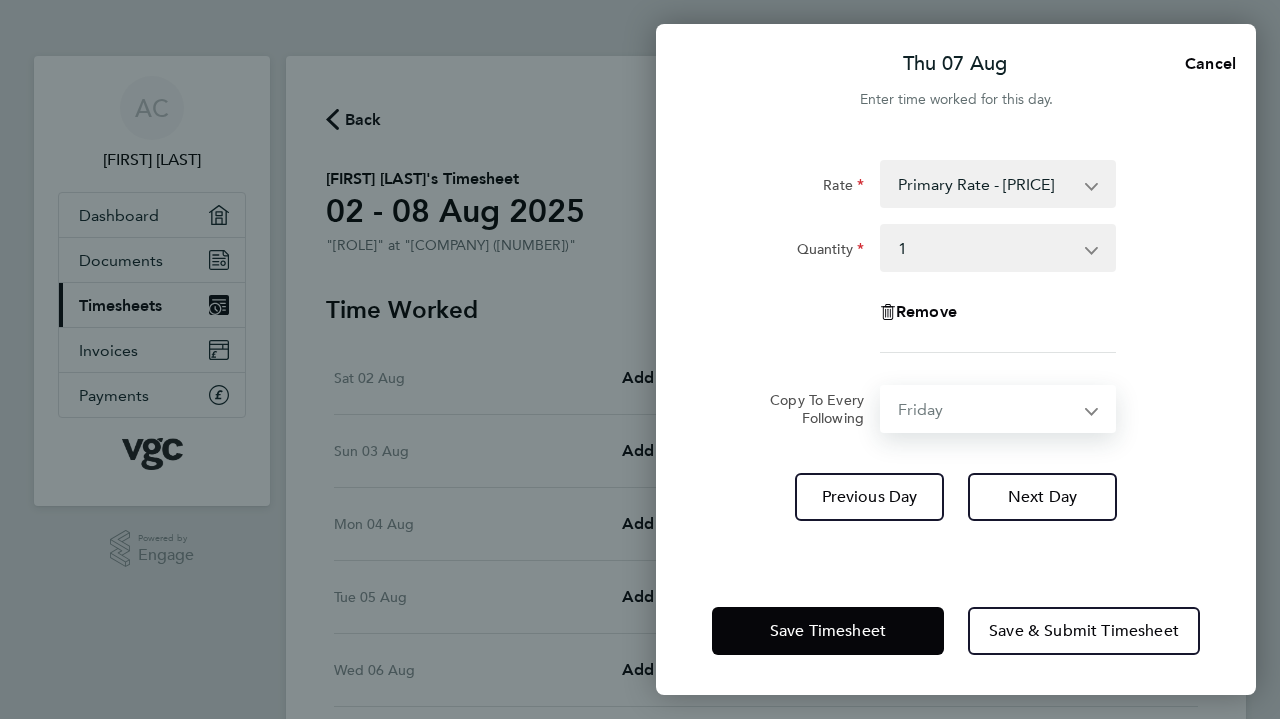 click on "Select days   Friday" at bounding box center (987, 409) 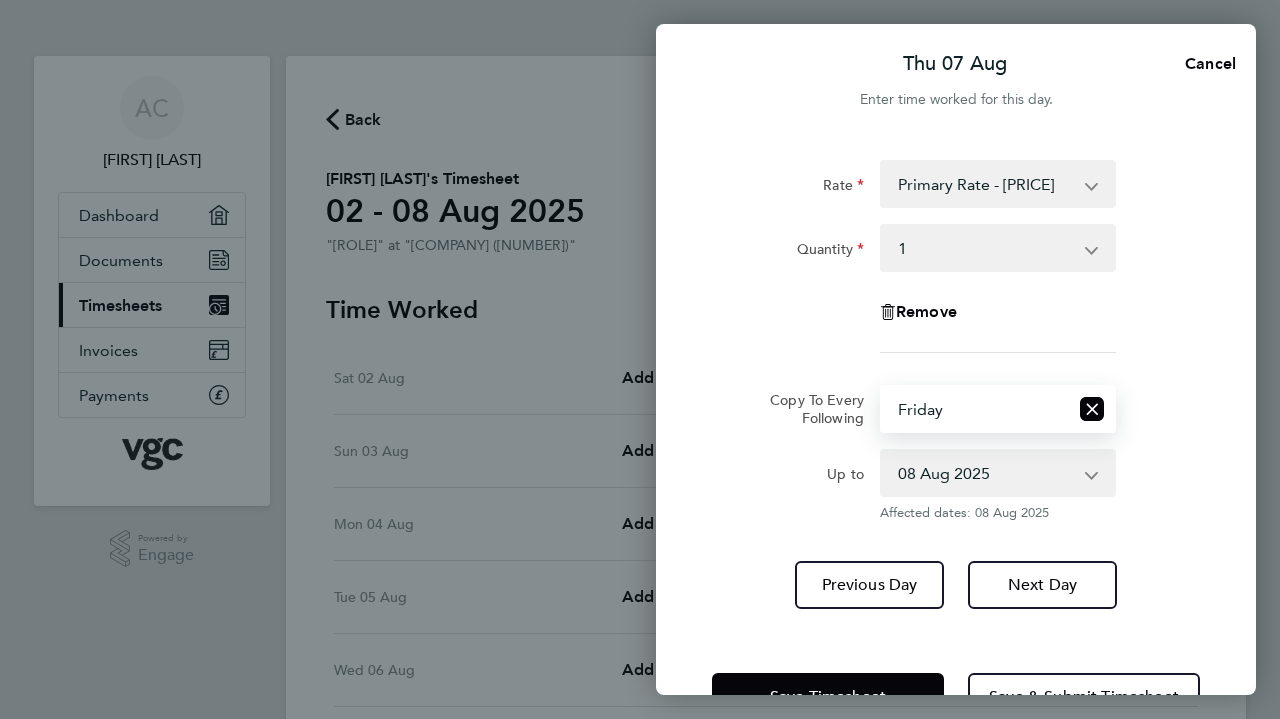 click on "Rate  Primary Rate - 300.00
Quantity  Select quantity   0.5   1
Remove" 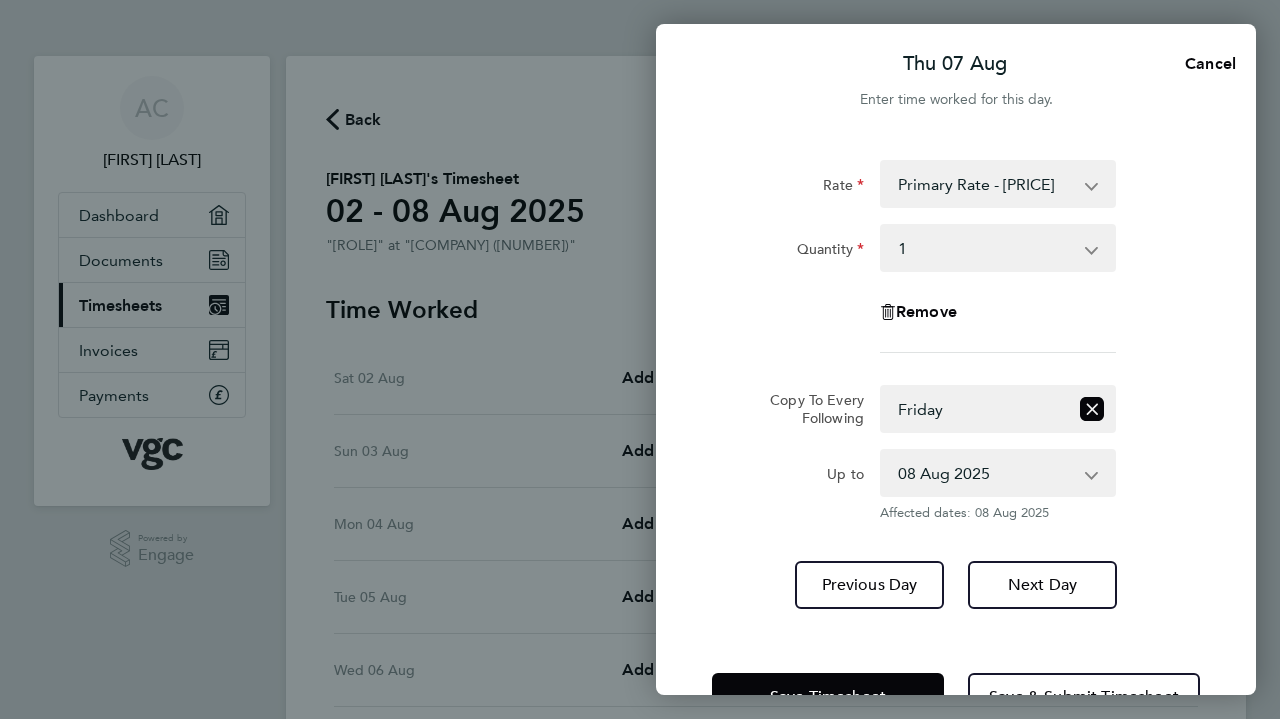drag, startPoint x: 896, startPoint y: 33, endPoint x: 744, endPoint y: 6, distance: 154.37941 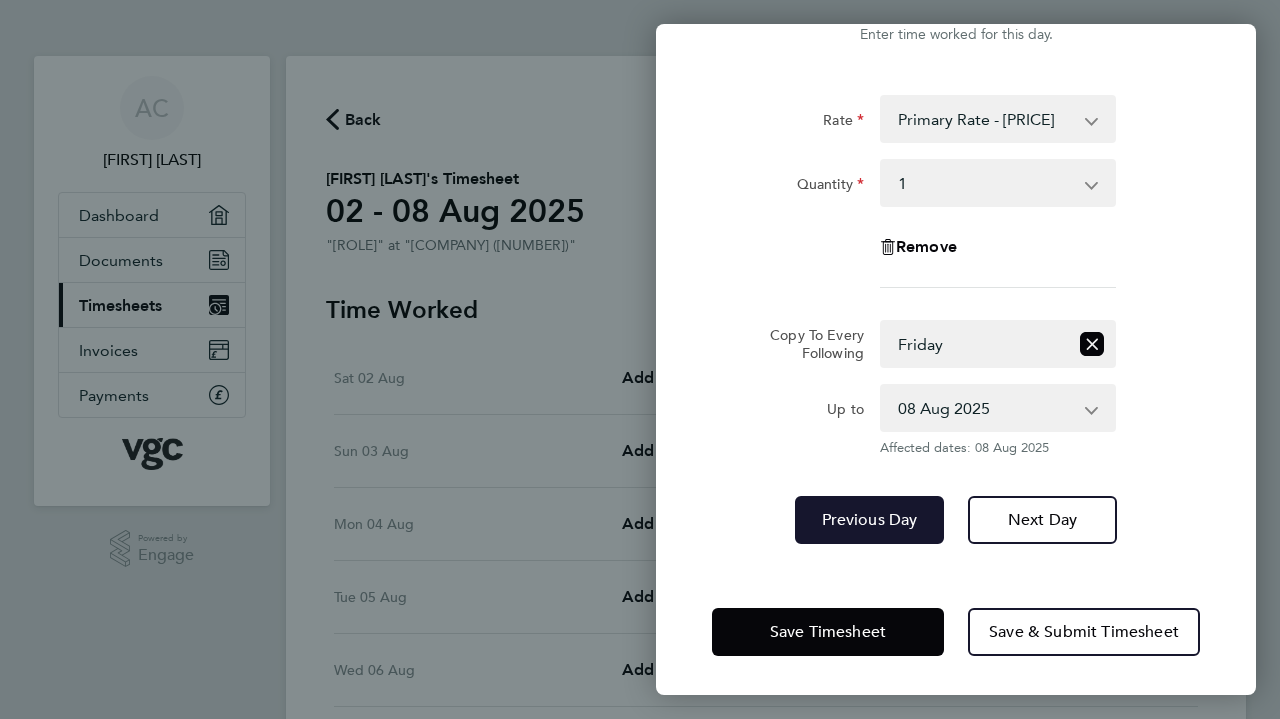 click on "Previous Day" 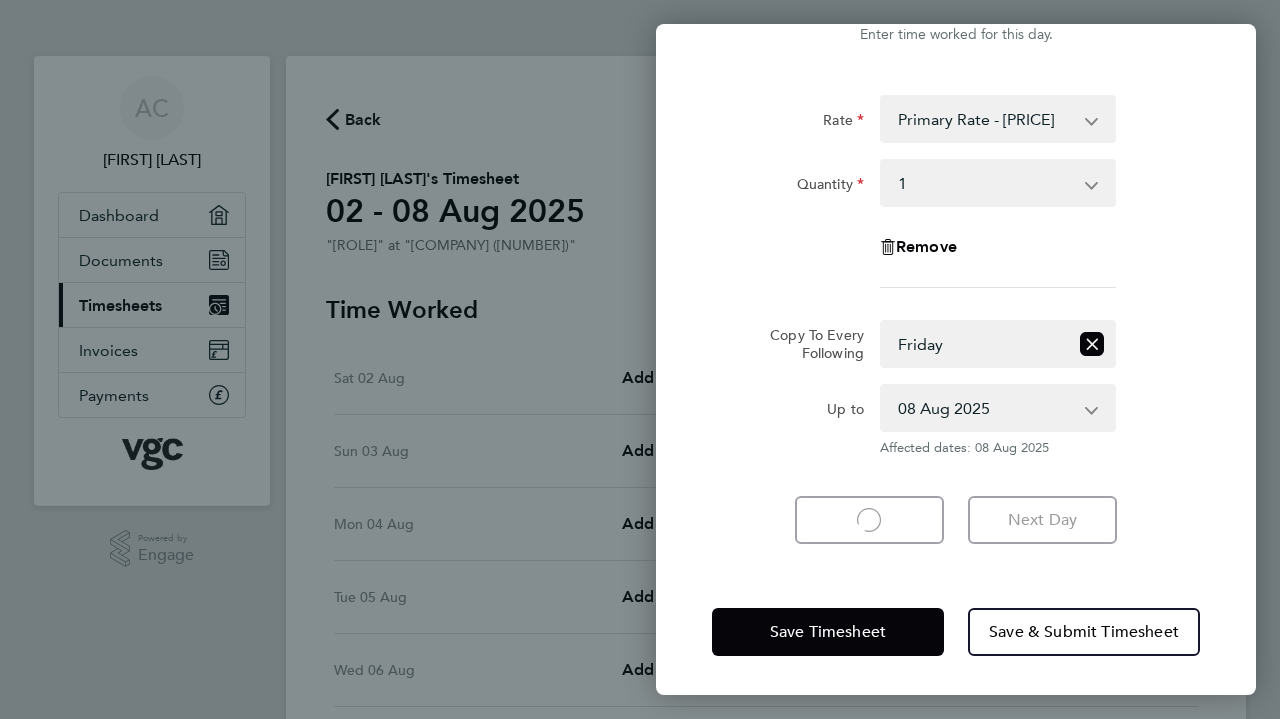 click on "Previous Day
Loading" 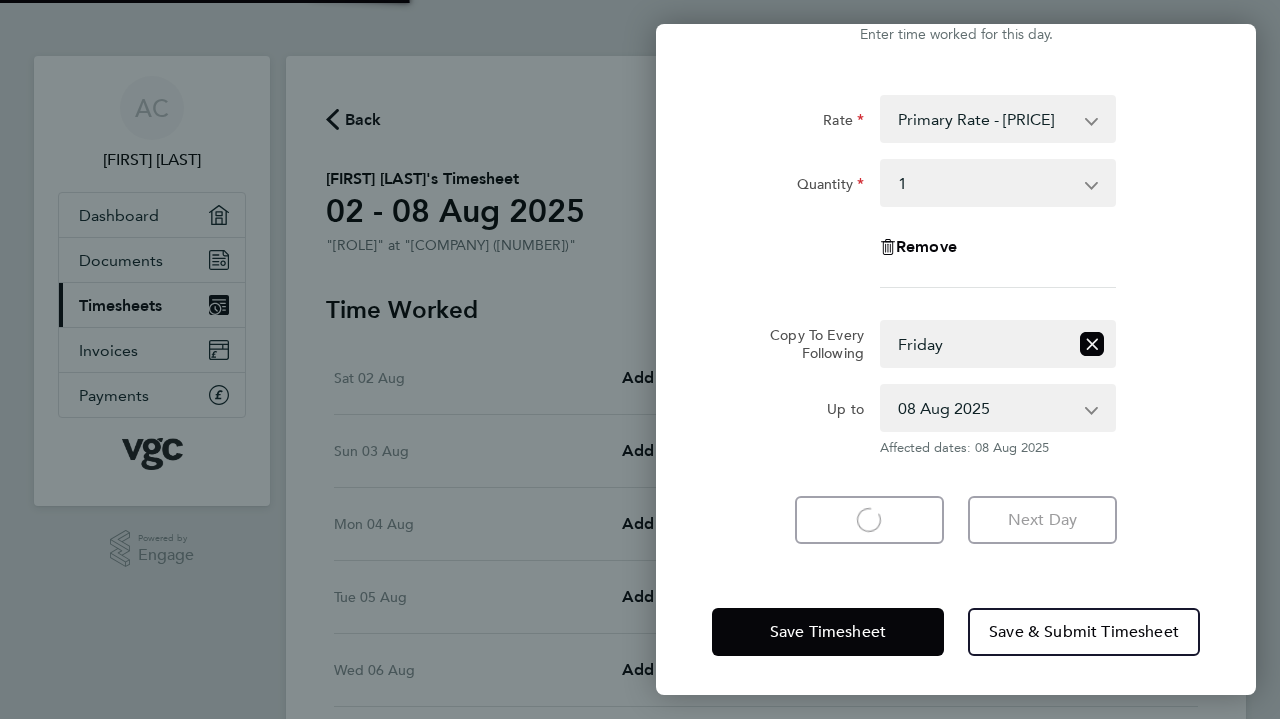 click on "Thu 07 Aug  Cancel  Enter time worked for this day.  Rate  Primary Rate - 300.00
Quantity  Select quantity   0.5   1
Remove  Copy To Every Following  Select days   Friday
Up to  08 Aug 2025
Affected dates: 08 Aug 2025   Previous Day
Loading   Next Day   Save Timesheet   Save & Submit Timesheet" 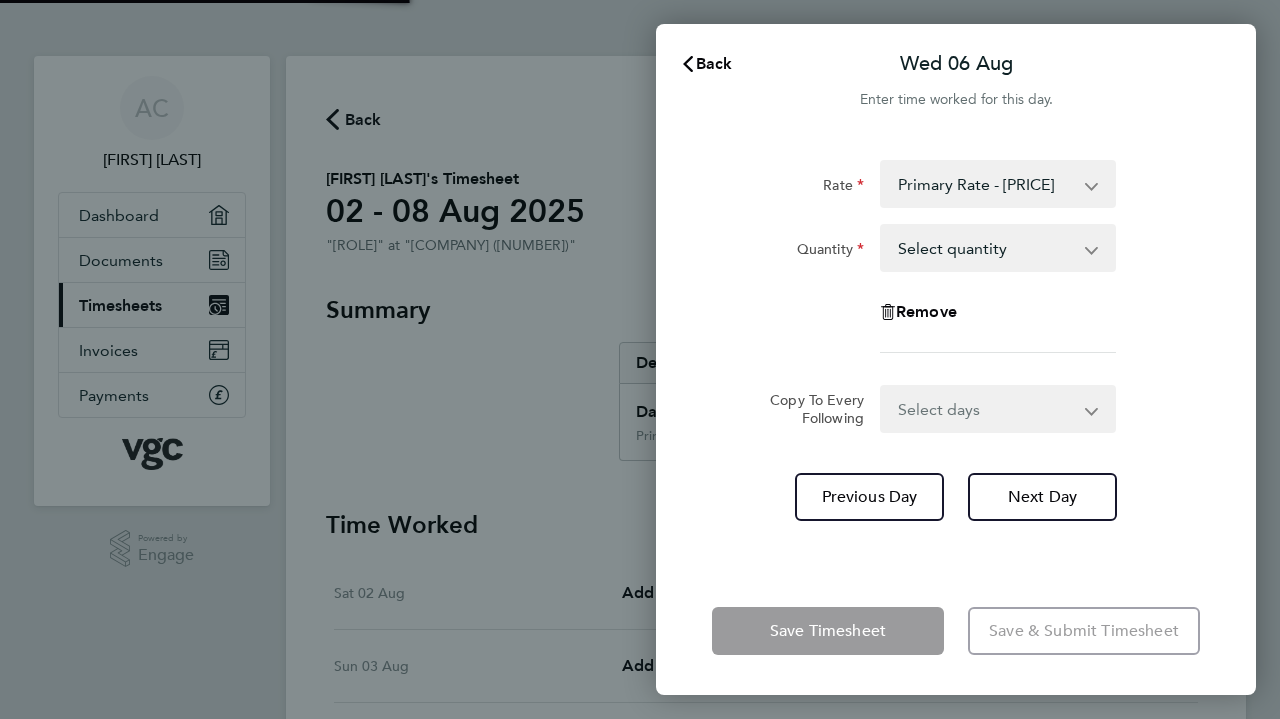 click on "Back  Wed 06 Aug   Enter time worked for this day.  Rate  Primary Rate - 300.00
Quantity  Select quantity   0.5   1
Remove  Copy To Every Following  Select days   Day   Thursday   Friday
Previous Day   Next Day   Save Timesheet   Save & Submit Timesheet" 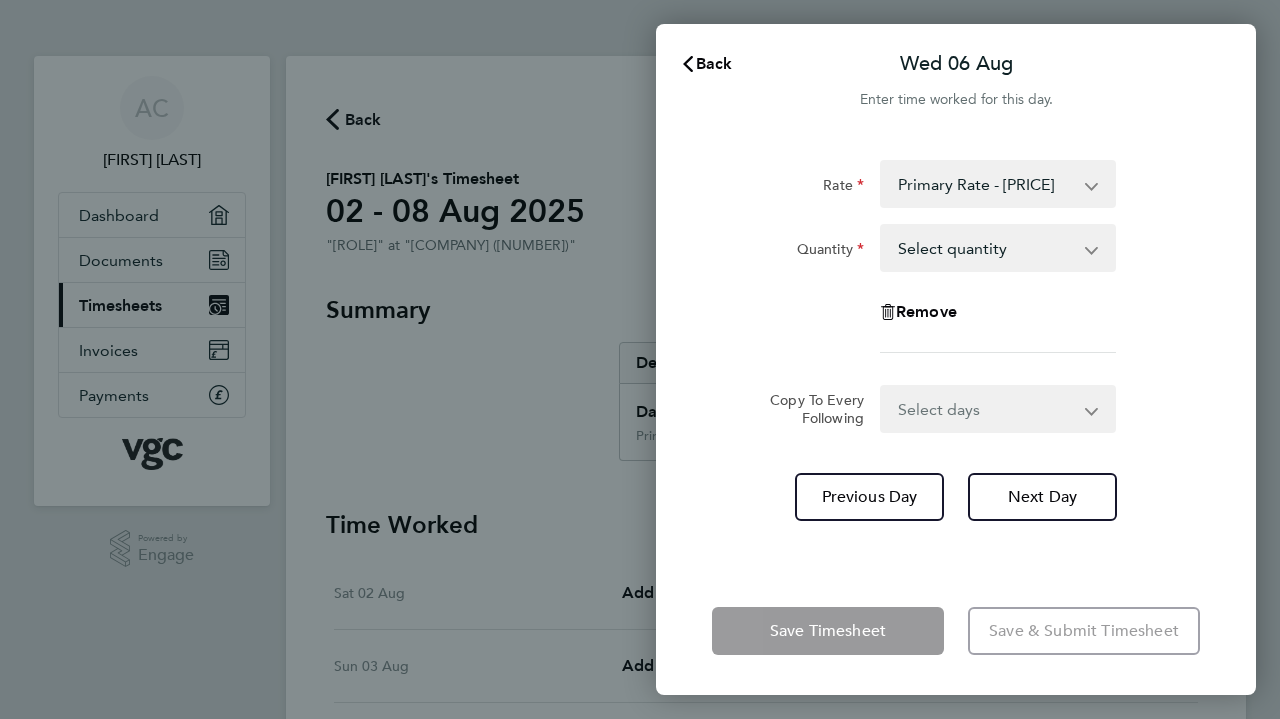 click on "Back  Wed 06 Aug   Enter time worked for this day.  Rate  Primary Rate - 300.00
Quantity  Select quantity   0.5   1
Remove  Copy To Every Following  Select days   Day   Thursday   Friday
Previous Day   Next Day   Save Timesheet   Save & Submit Timesheet" 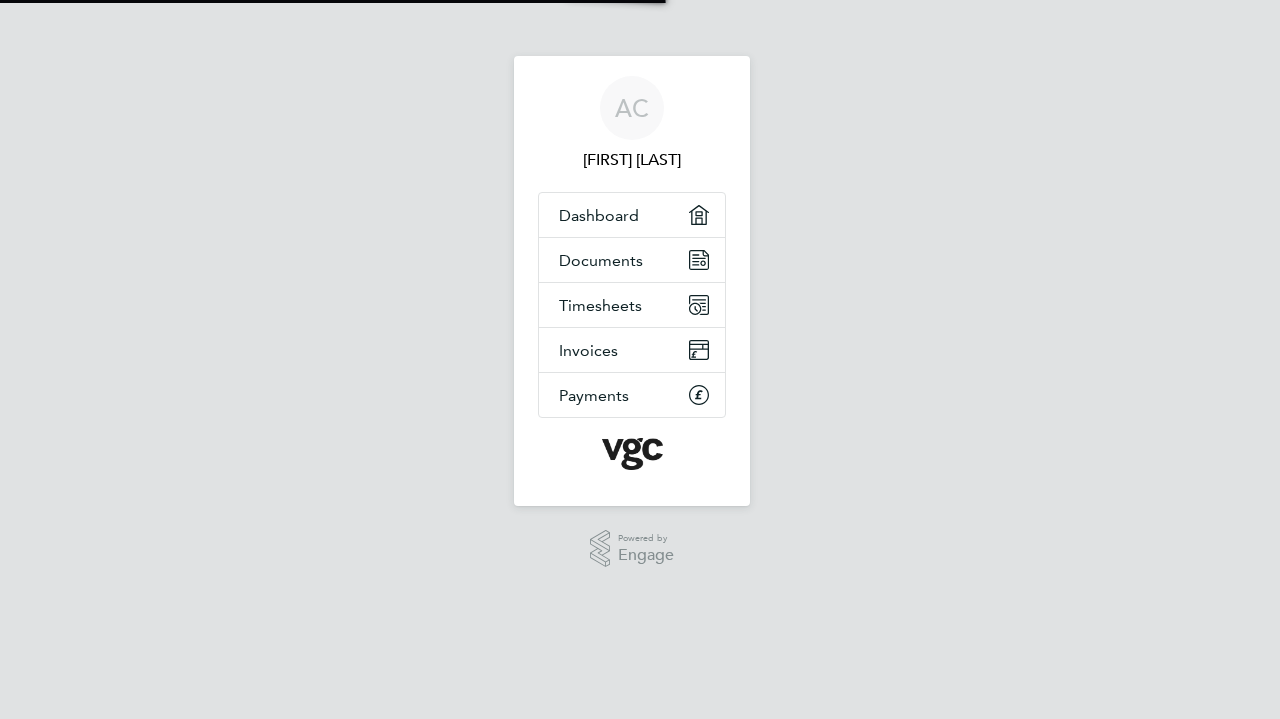 scroll, scrollTop: 0, scrollLeft: 0, axis: both 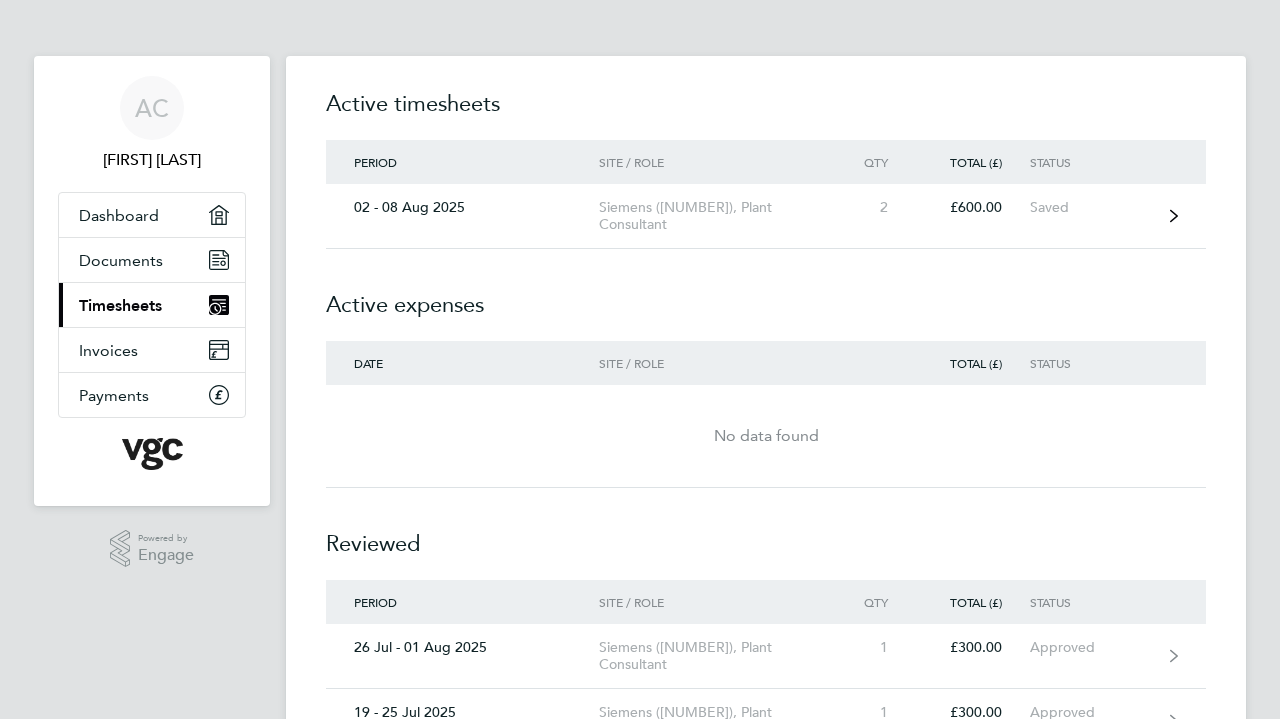 click on "02 - 08 Aug 2025  Siemens ([NUMBER]), Plant Consultant  2   £600.00   Saved" 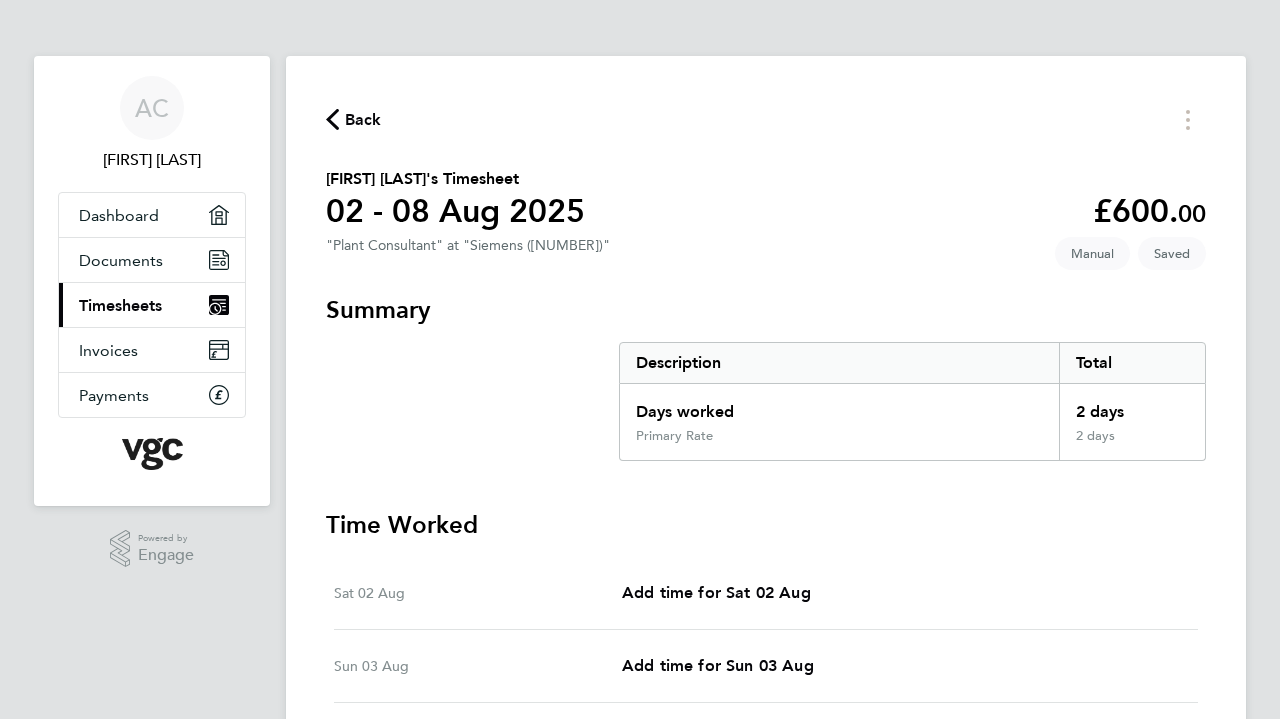 click on "Current page:   Timesheets" at bounding box center (152, 305) 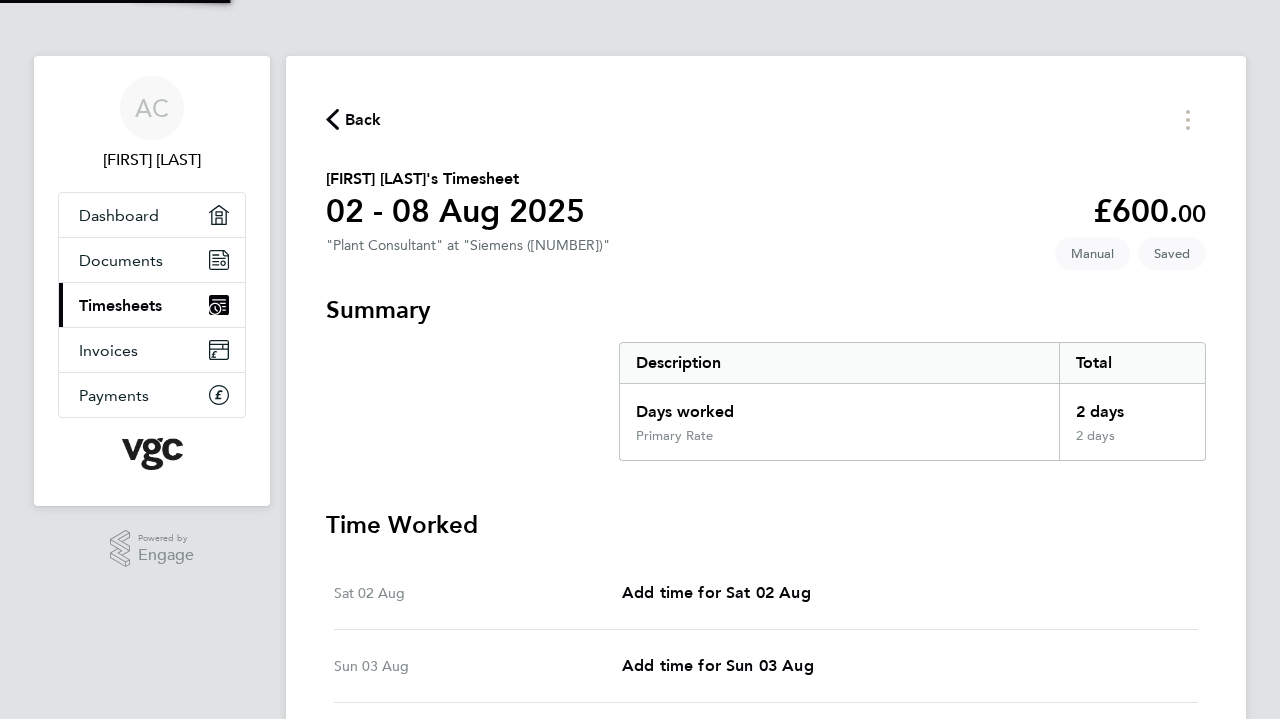 scroll, scrollTop: 400, scrollLeft: 0, axis: vertical 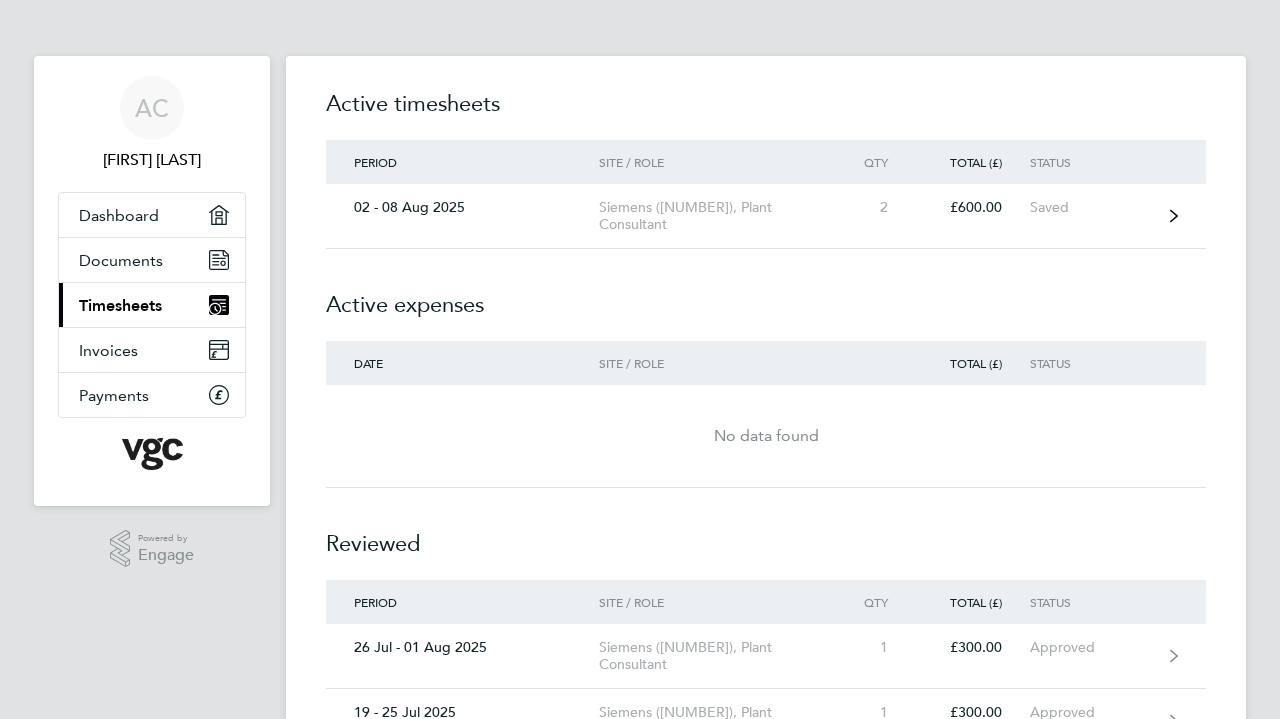 click on "Siemens ([NUMBER]), Plant Consultant" 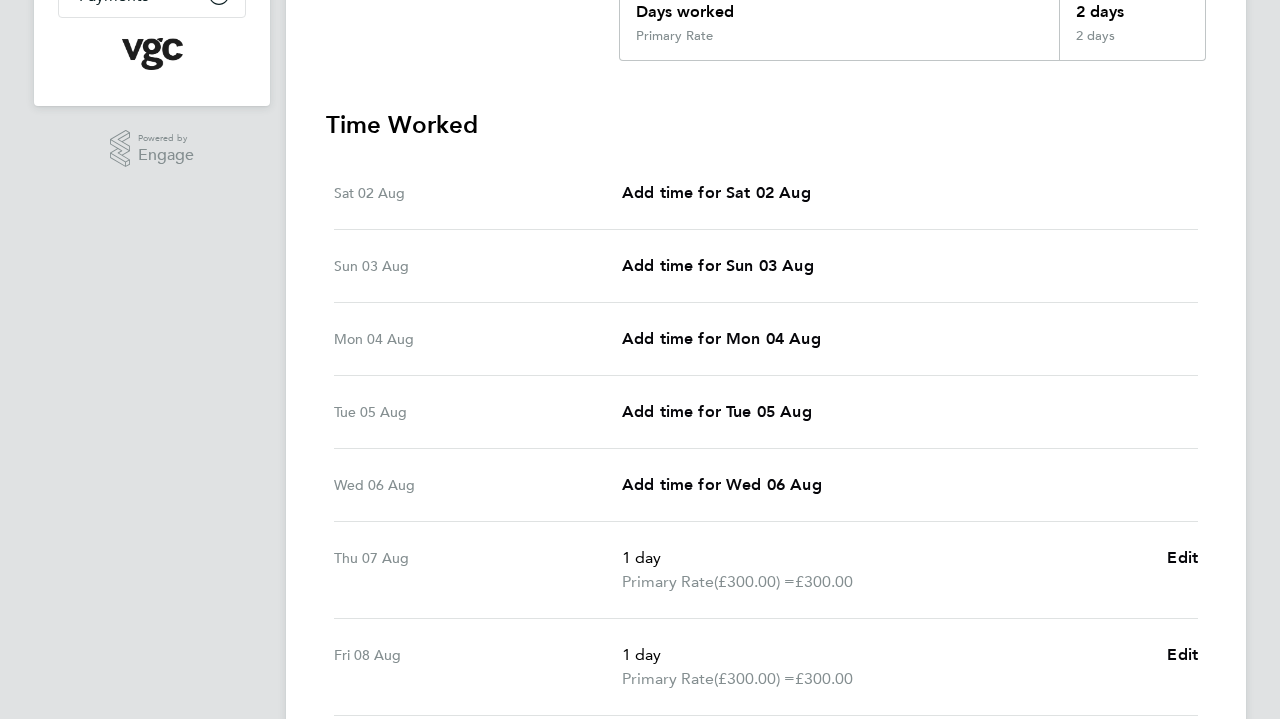 scroll, scrollTop: 572, scrollLeft: 0, axis: vertical 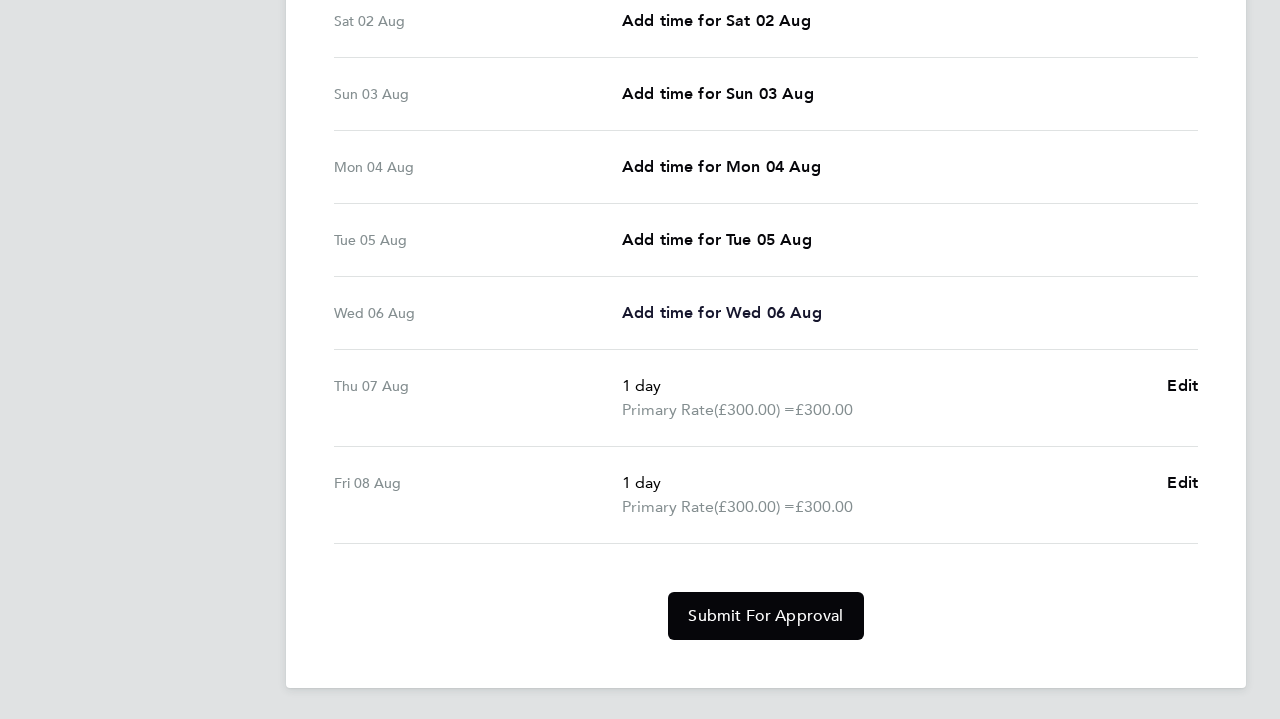 click on "Add time for Wed 06 Aug" at bounding box center [722, 312] 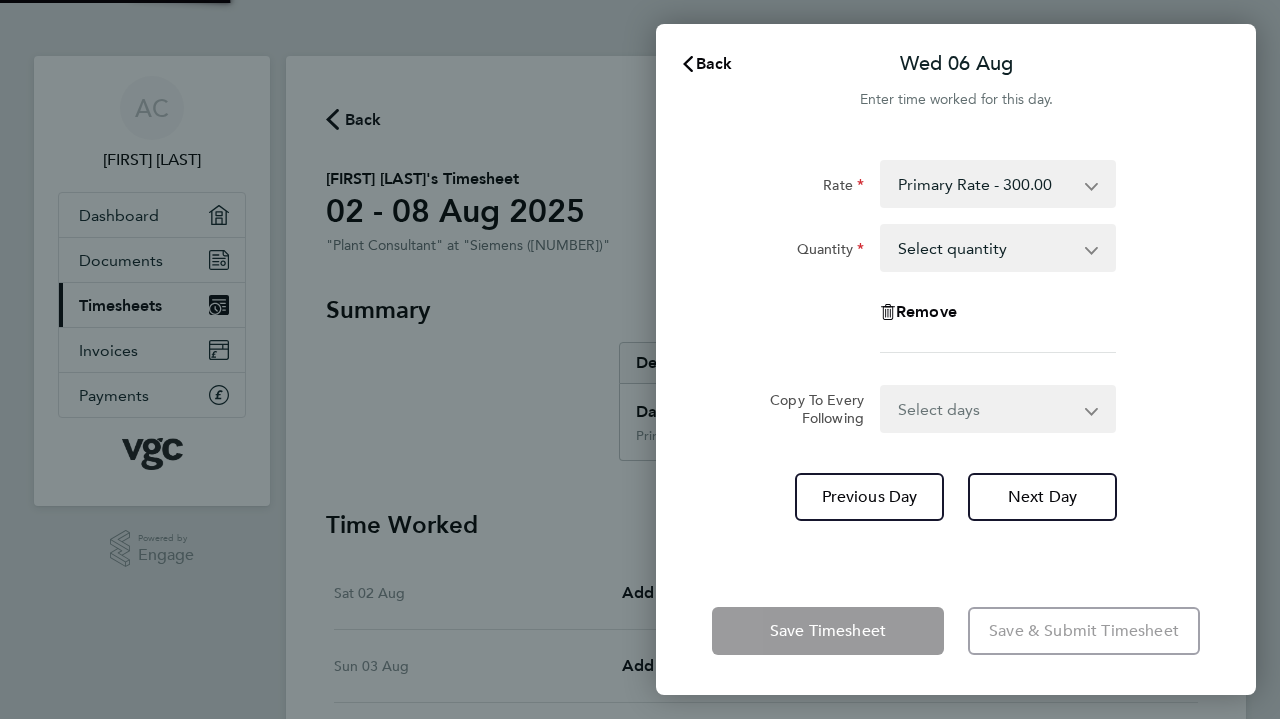 scroll, scrollTop: 0, scrollLeft: 0, axis: both 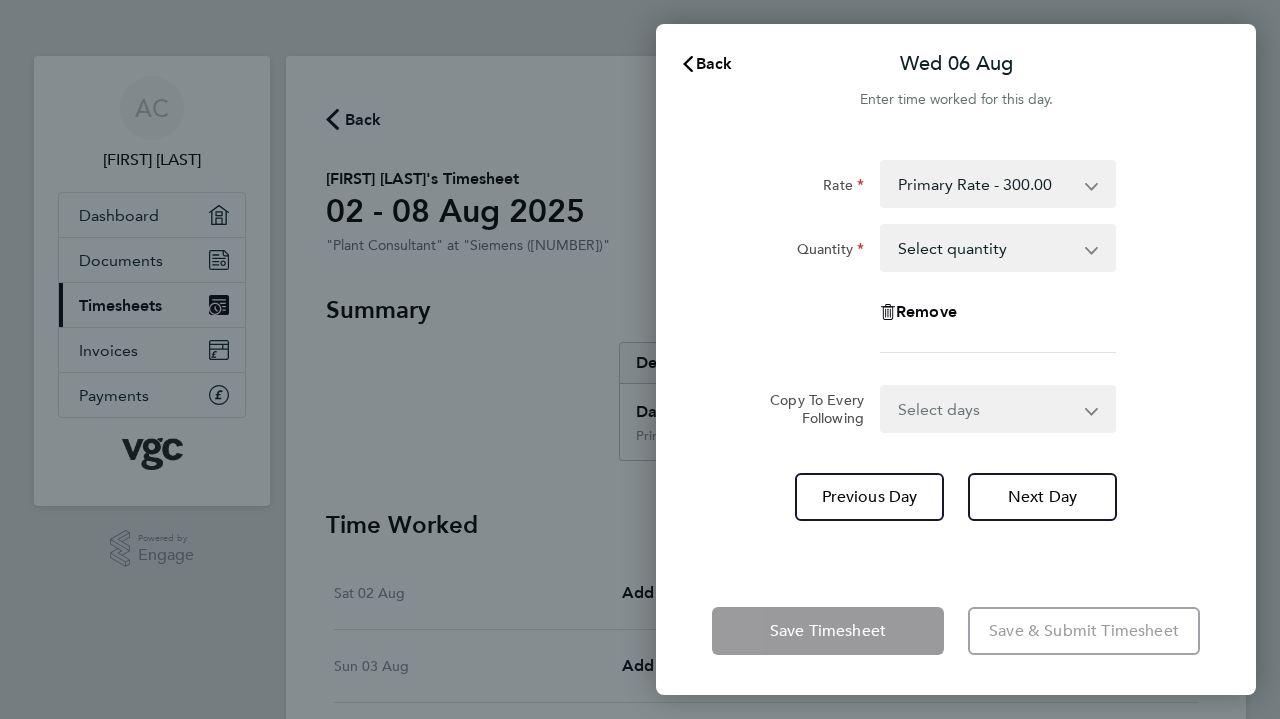 click 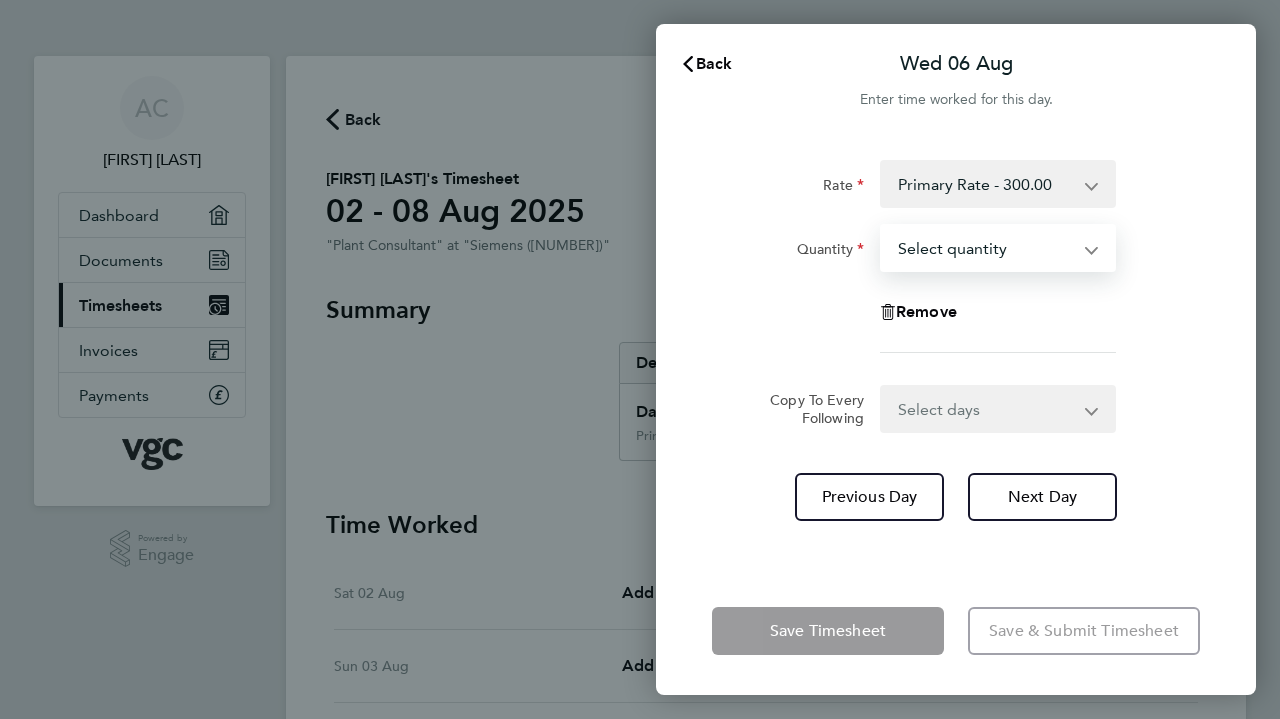 select on "1" 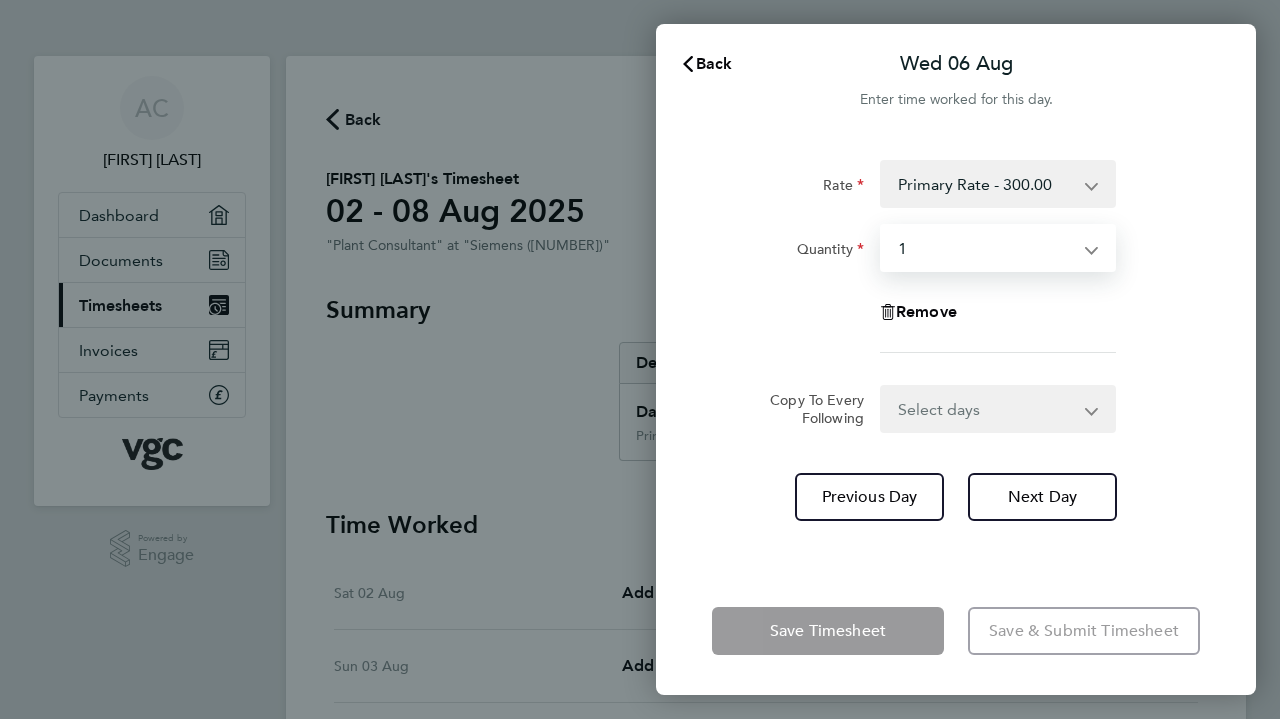 click on "Select quantity   0.5   1" at bounding box center (986, 248) 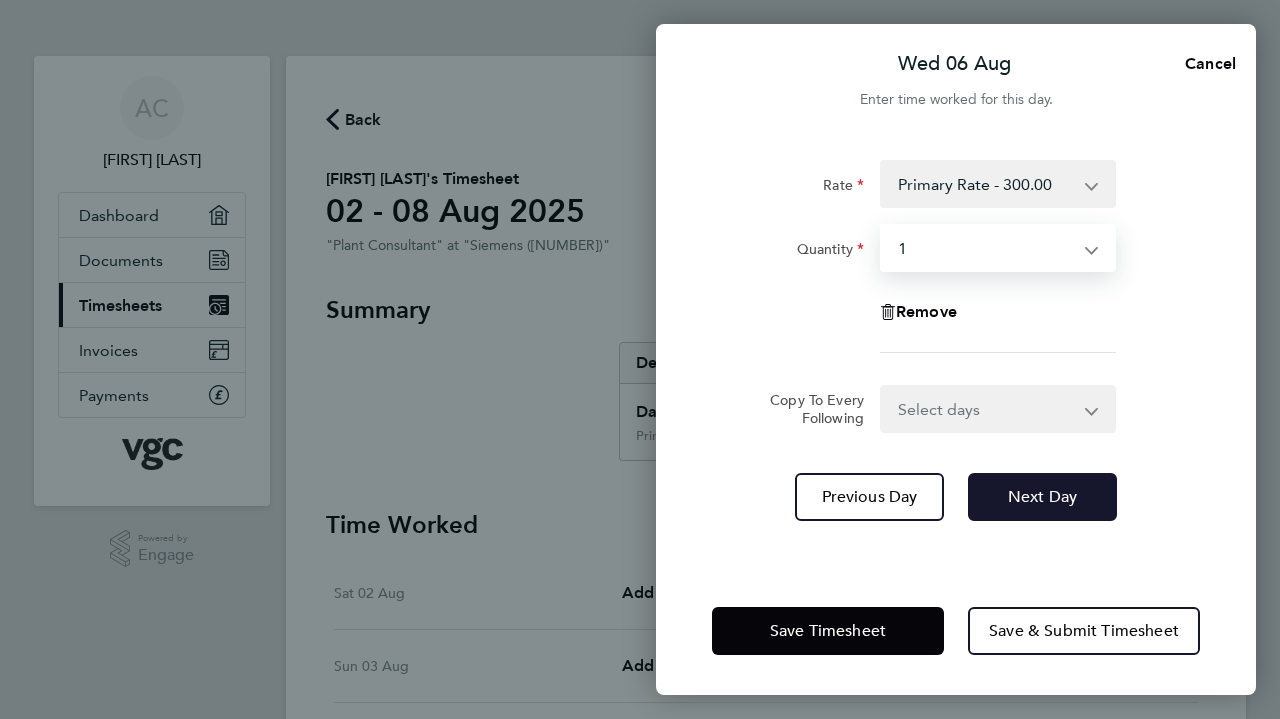click on "Next Day" 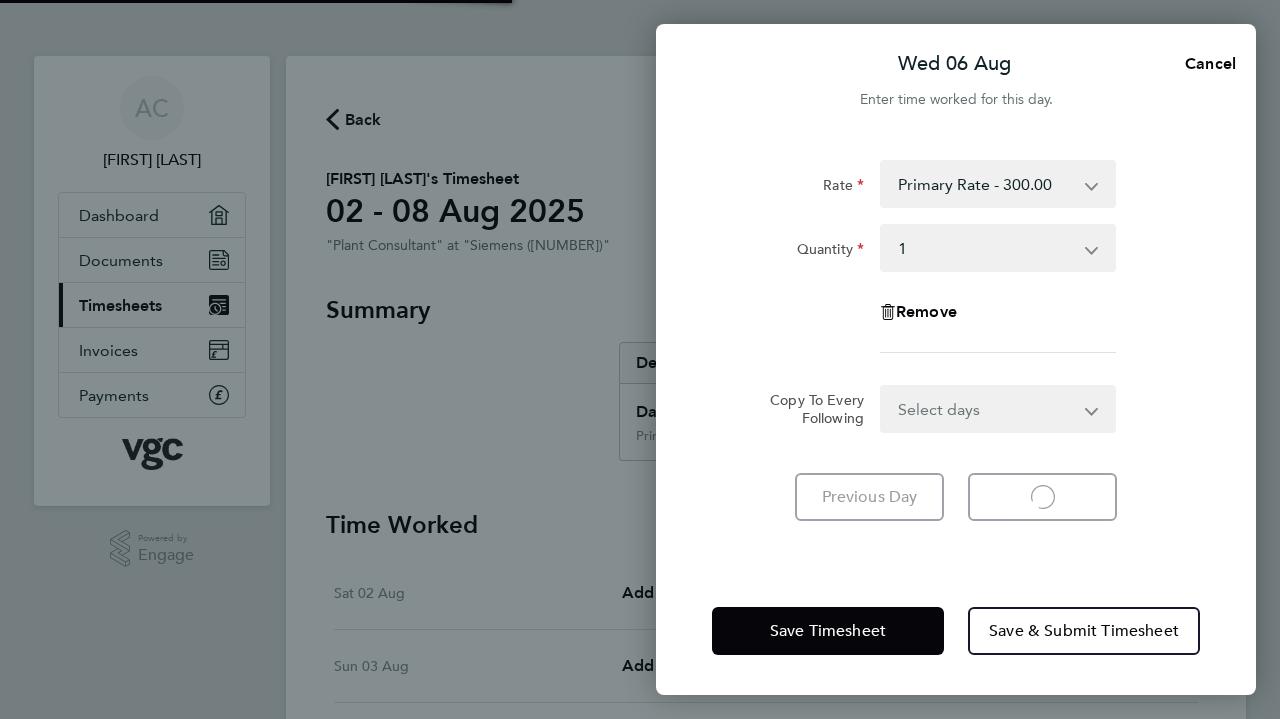 select on "1" 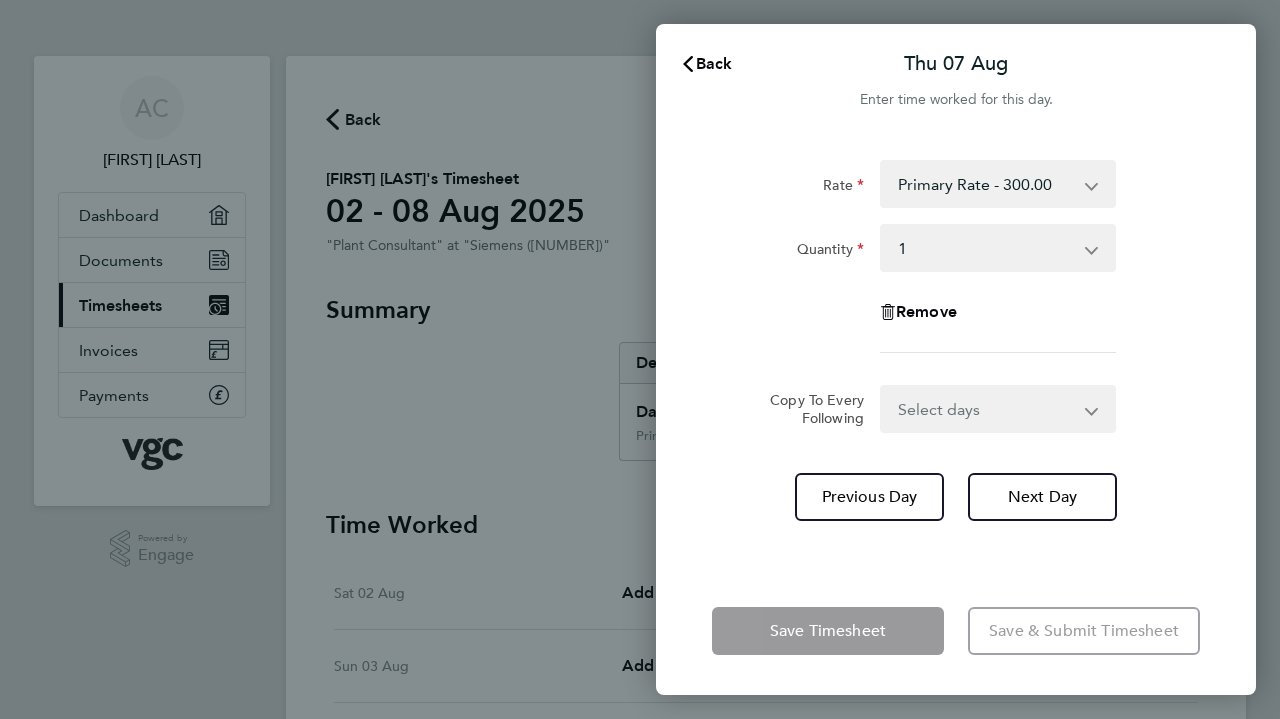 click on "Save Timesheet" 